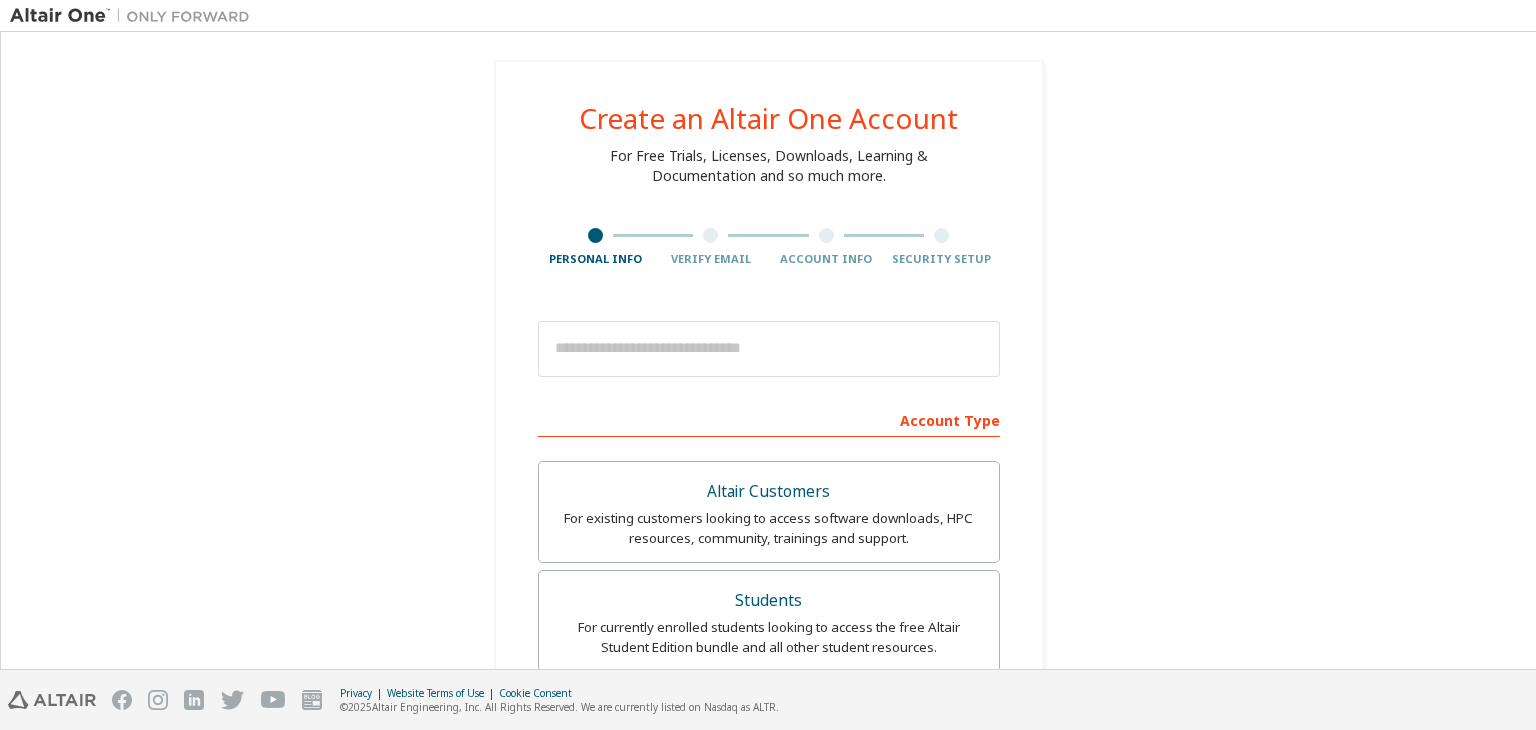 scroll, scrollTop: 0, scrollLeft: 0, axis: both 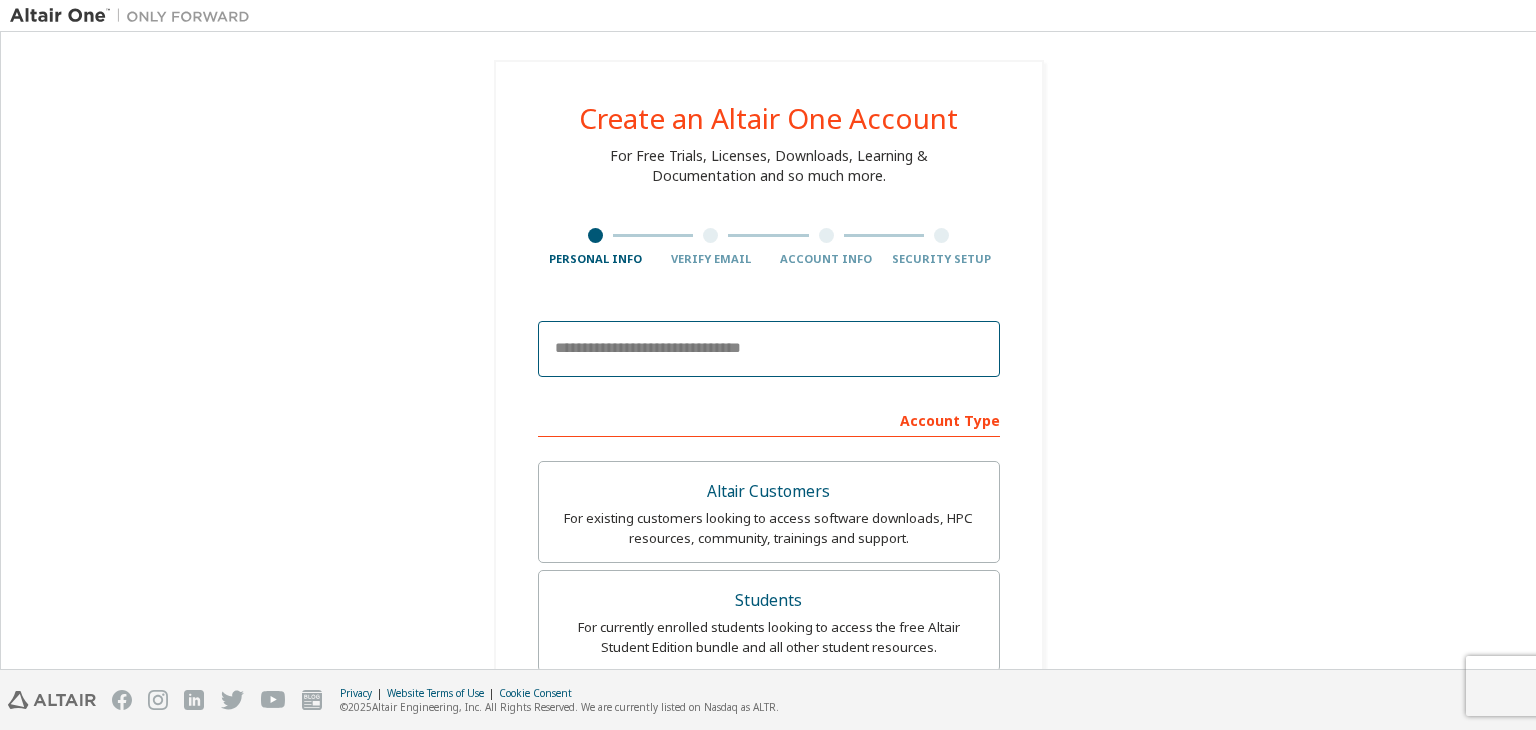 click at bounding box center (769, 349) 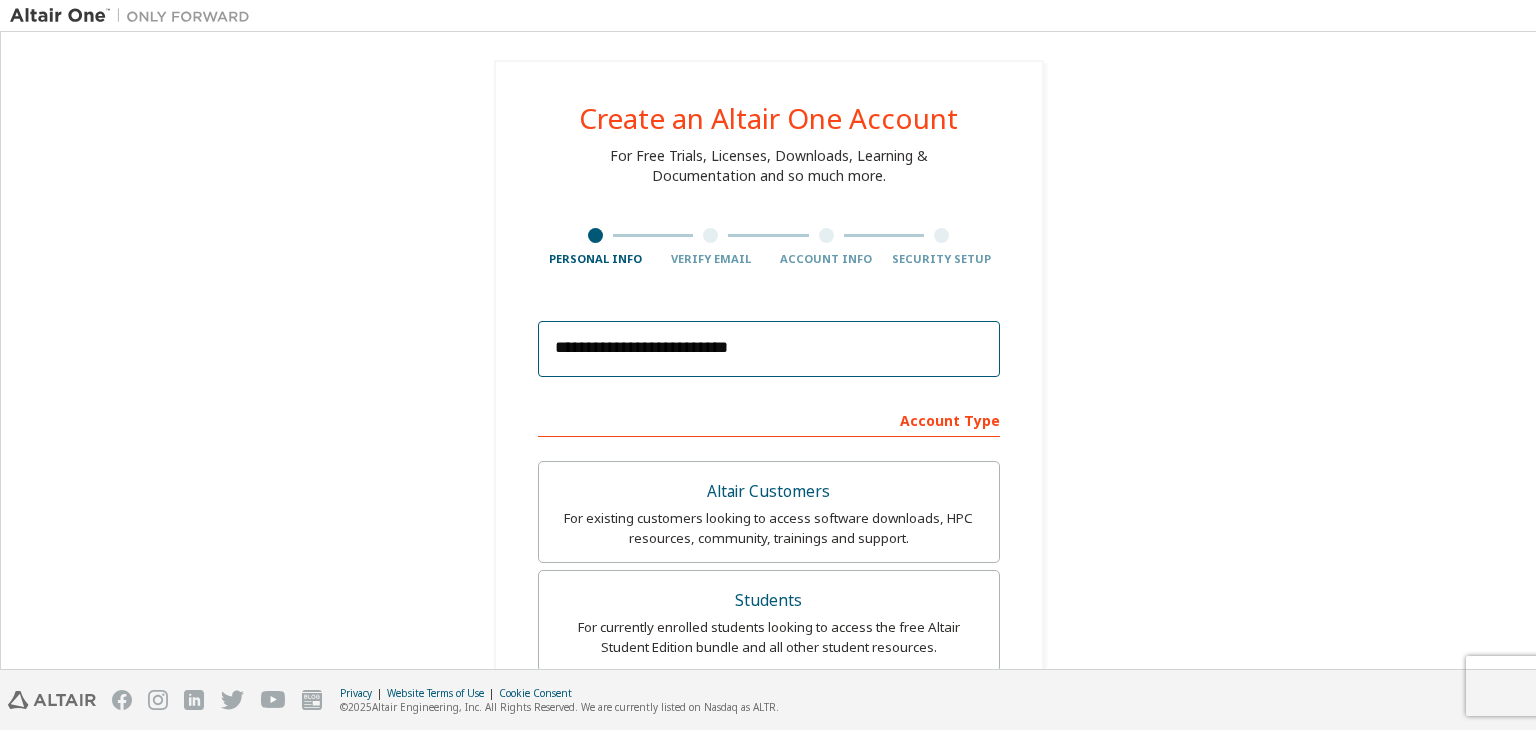 type on "********" 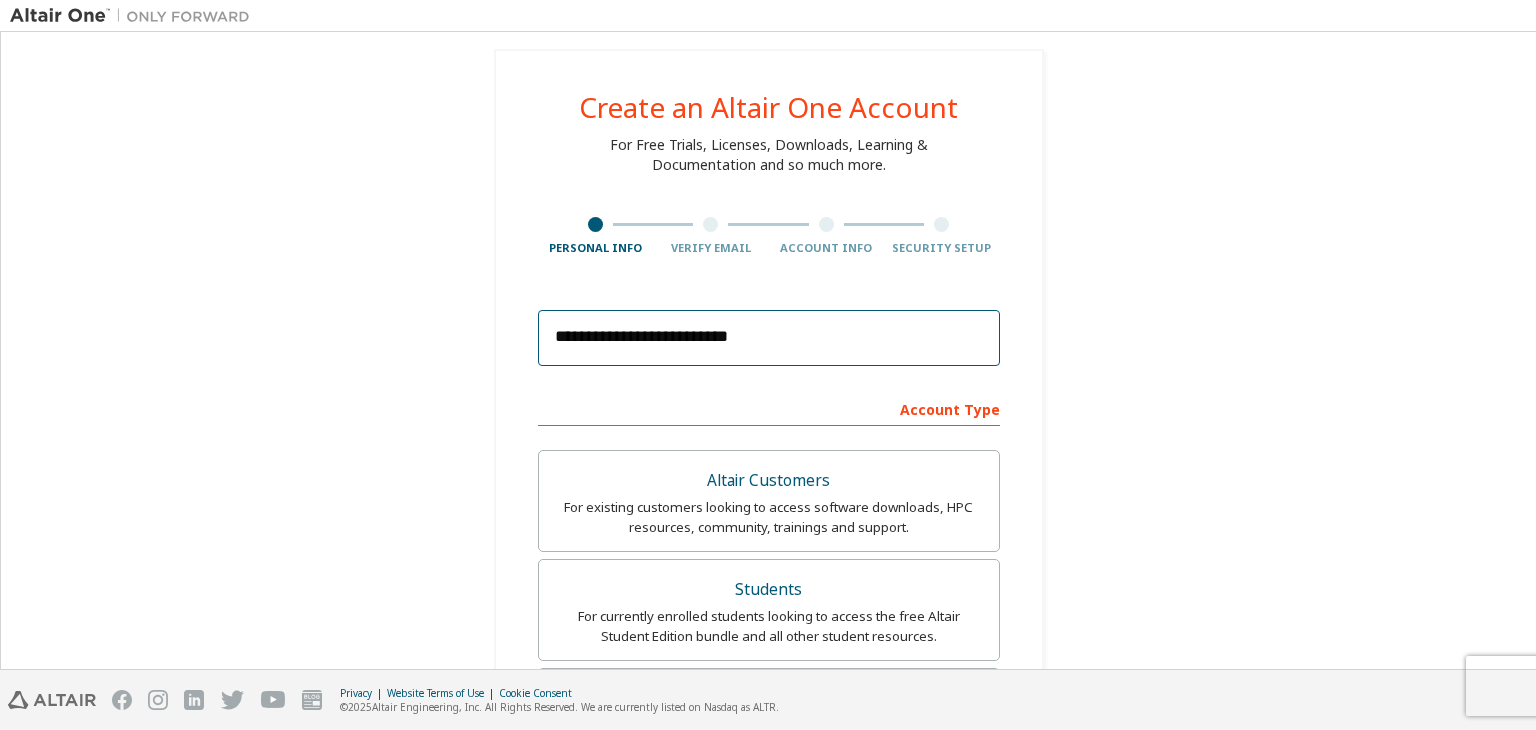 scroll, scrollTop: 584, scrollLeft: 0, axis: vertical 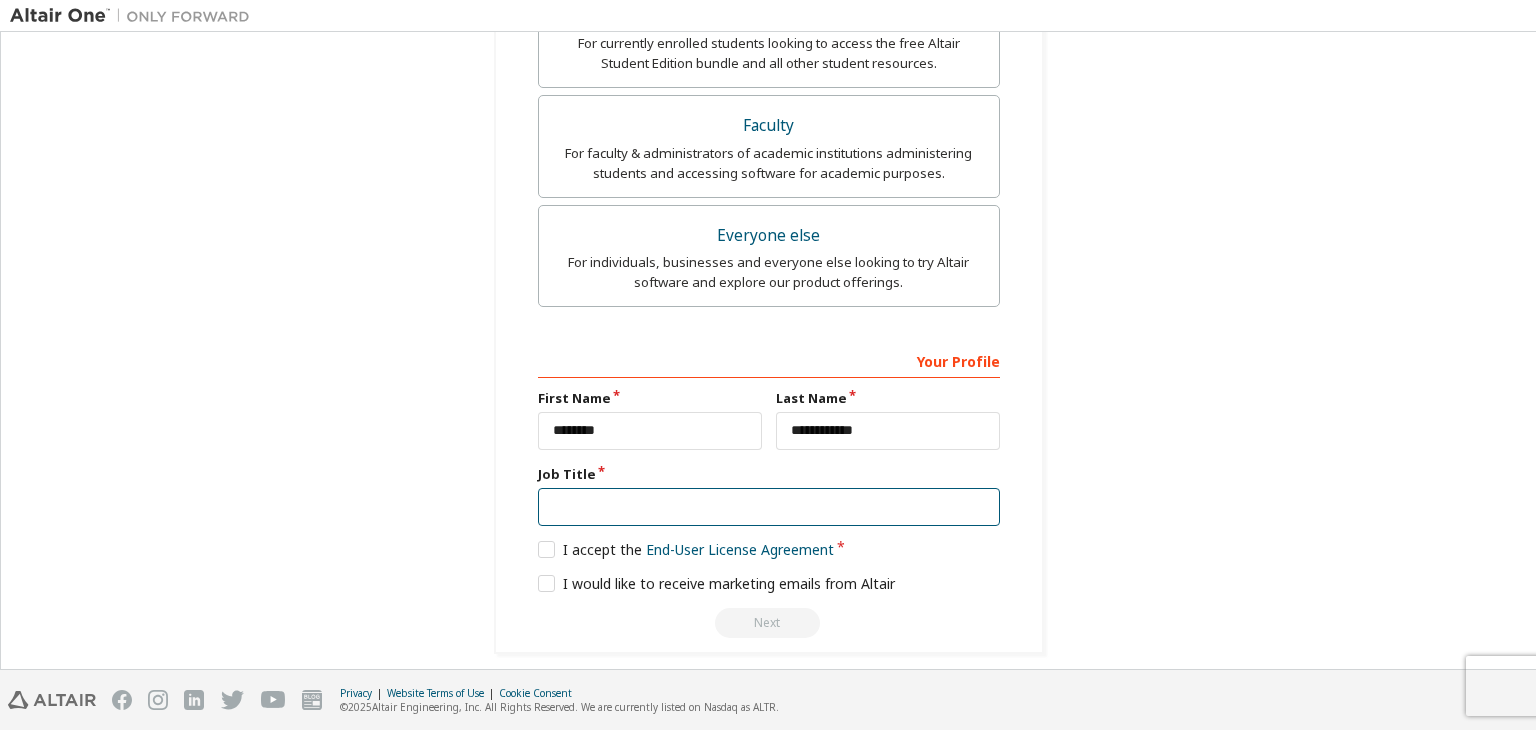 click at bounding box center (769, 507) 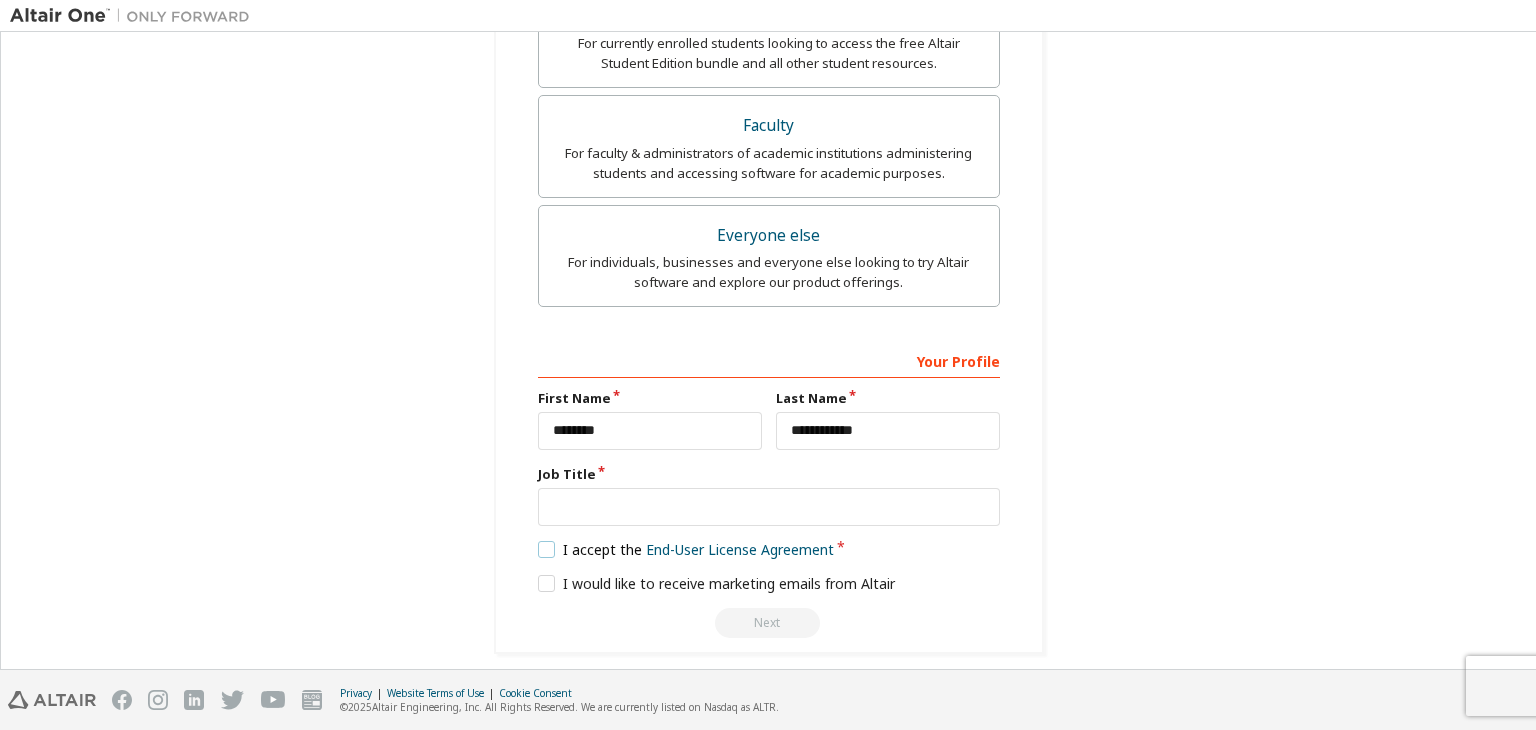 click on "I accept the    End-User License Agreement" at bounding box center (686, 549) 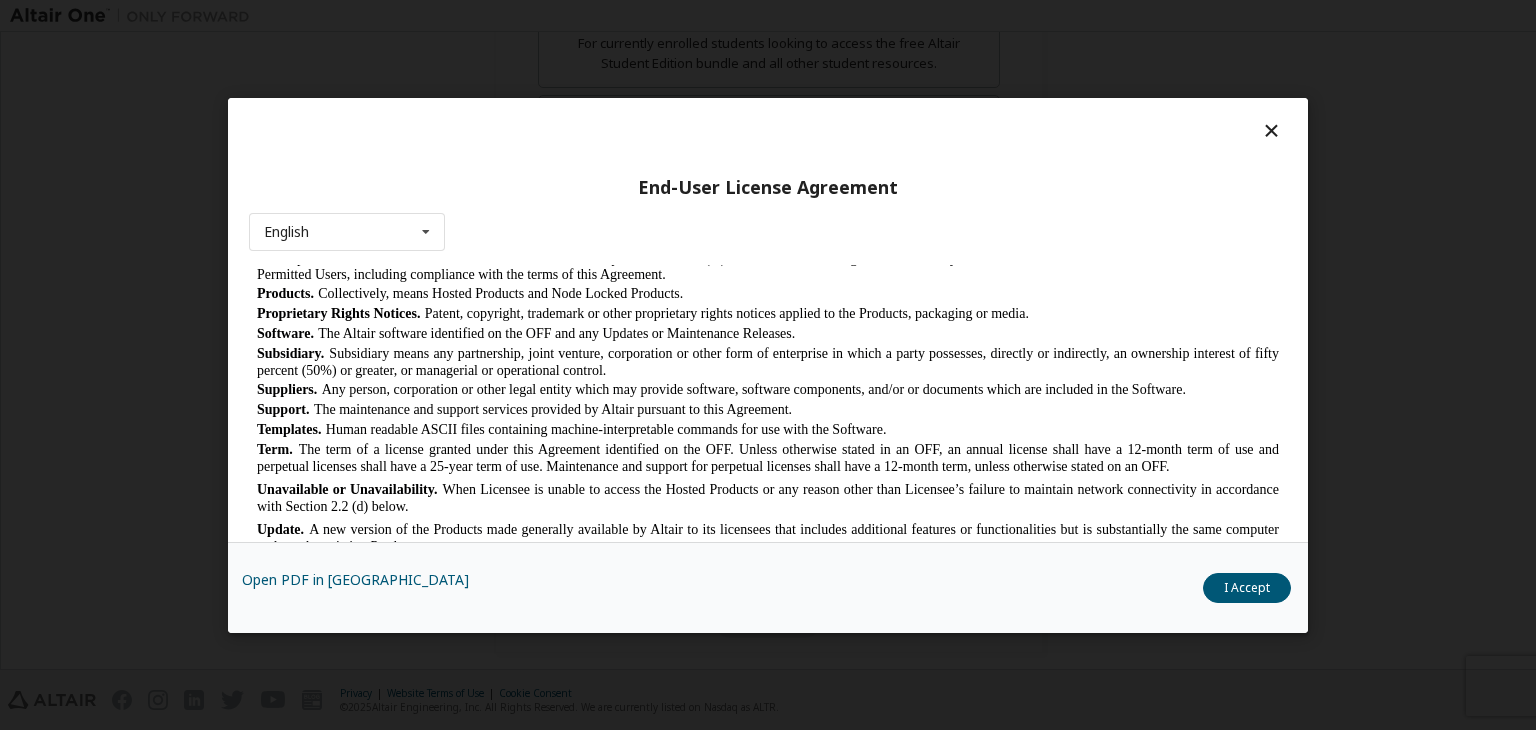 scroll, scrollTop: 1172, scrollLeft: 0, axis: vertical 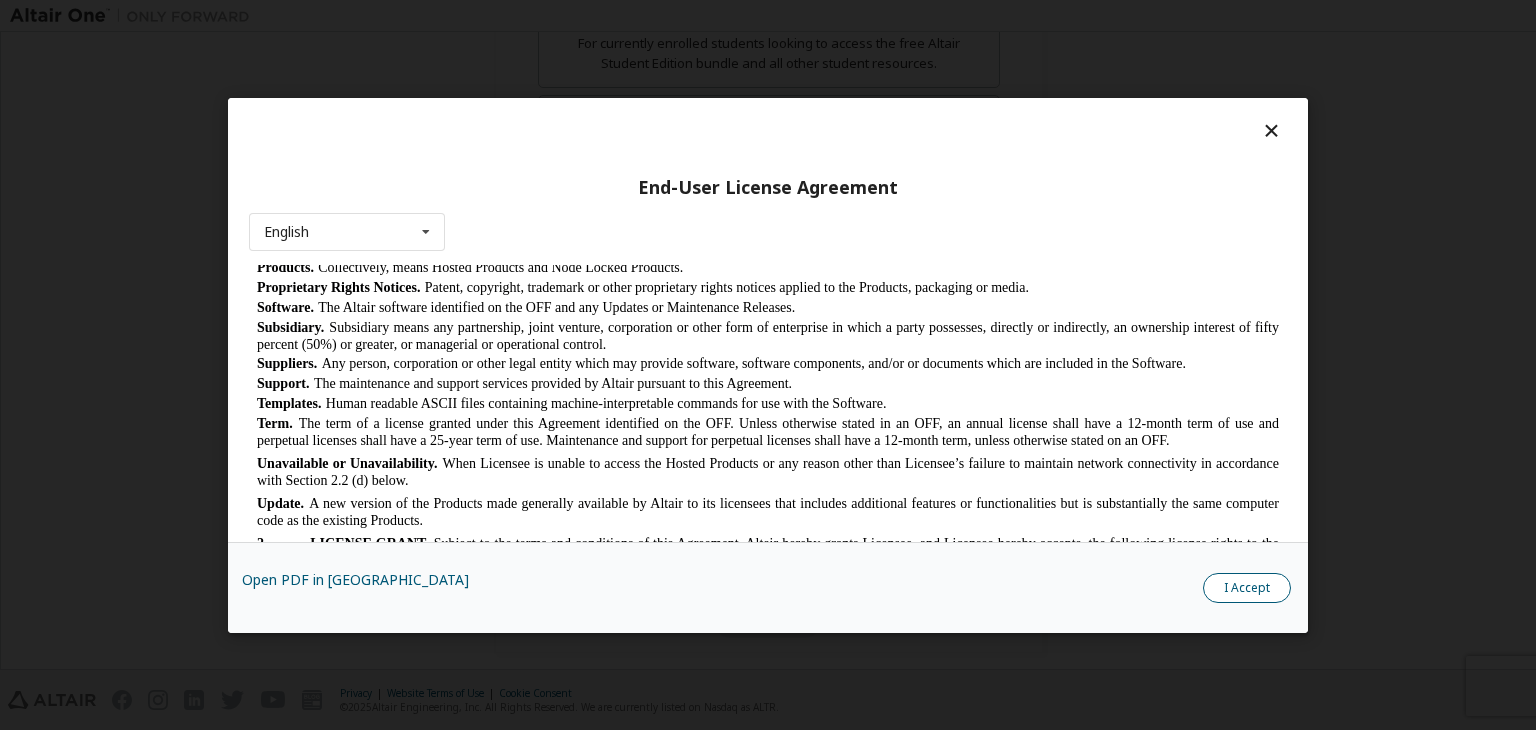 click on "I Accept" at bounding box center [1247, 588] 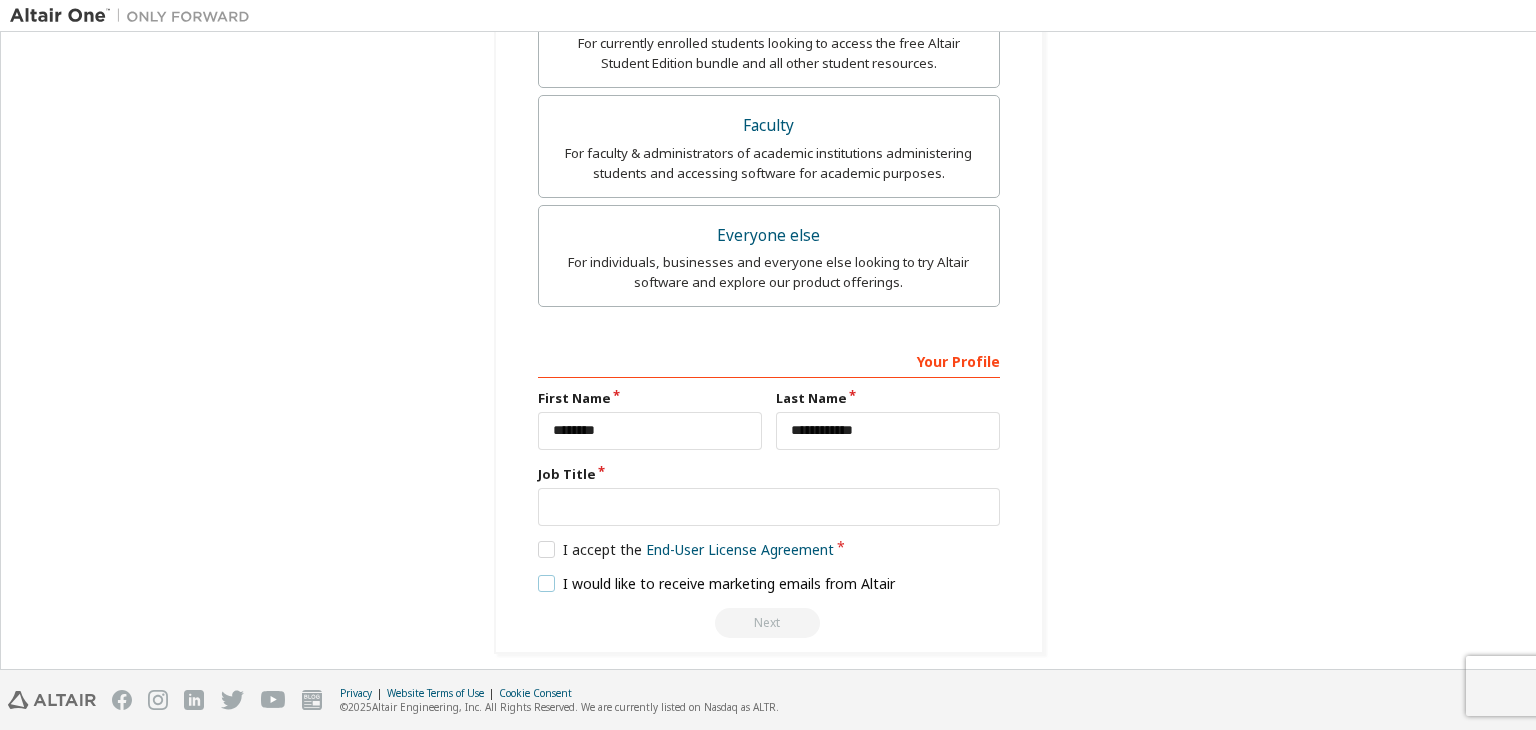 click on "I would like to receive marketing emails from Altair" at bounding box center [717, 583] 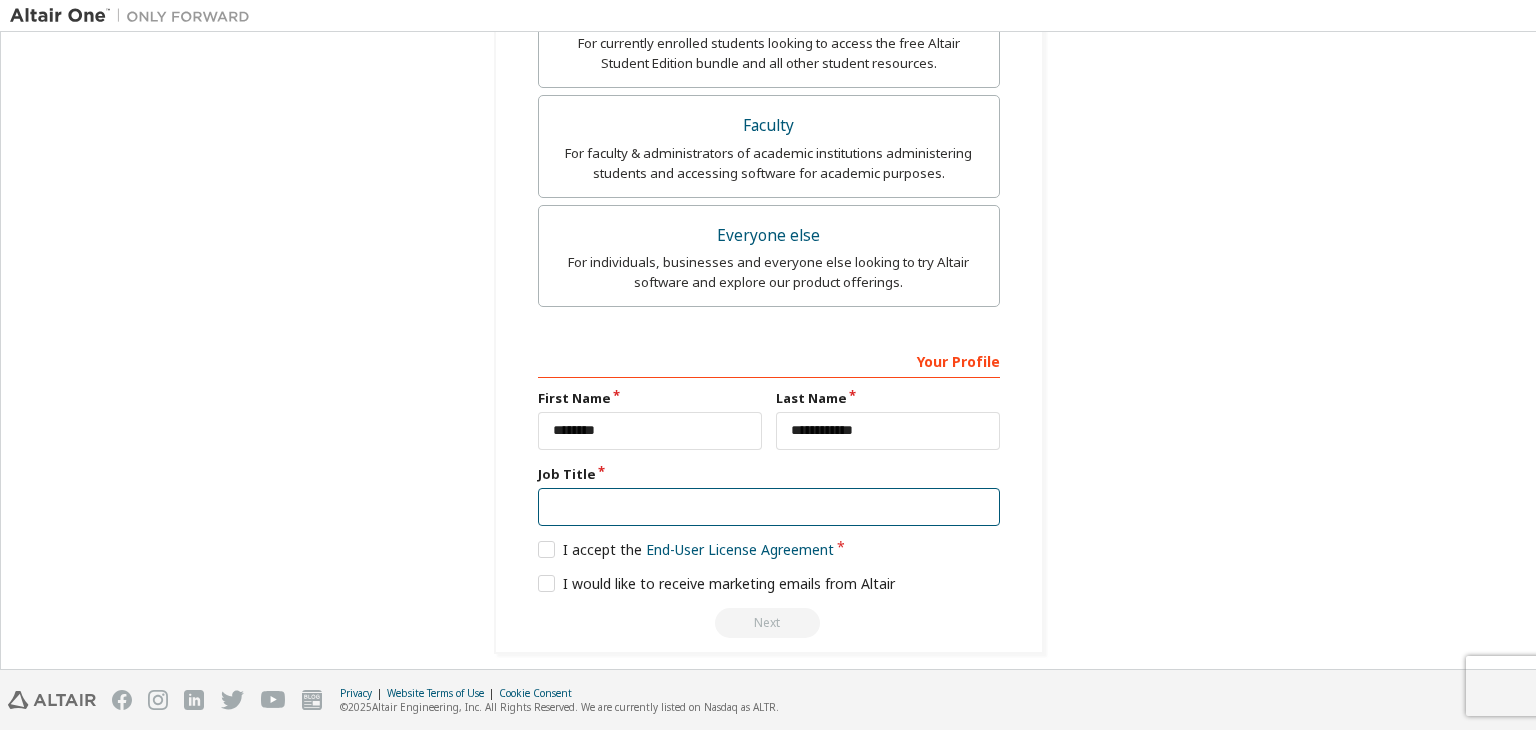 click at bounding box center (769, 507) 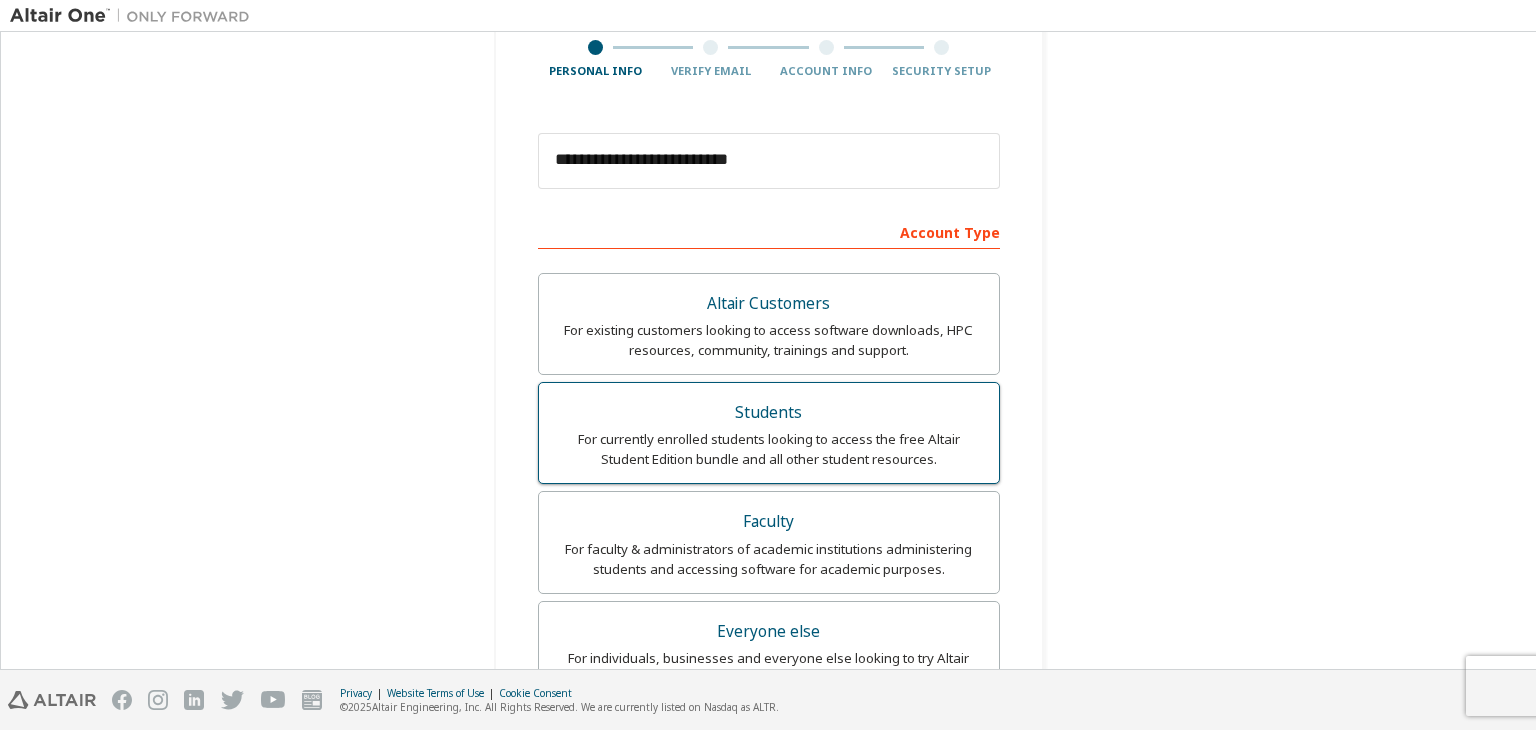 scroll, scrollTop: 188, scrollLeft: 0, axis: vertical 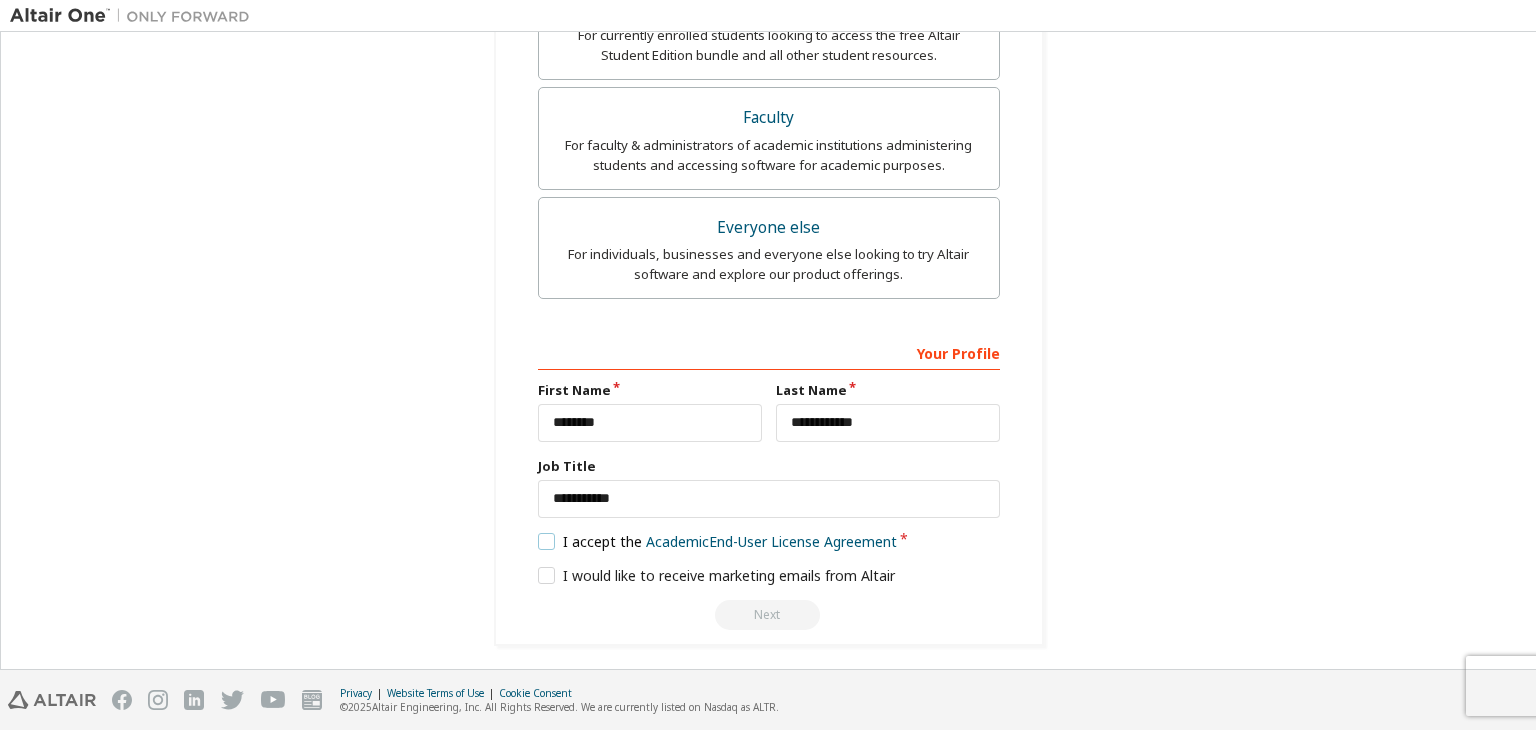 click on "I accept the   Academic   End-User License Agreement" at bounding box center [718, 541] 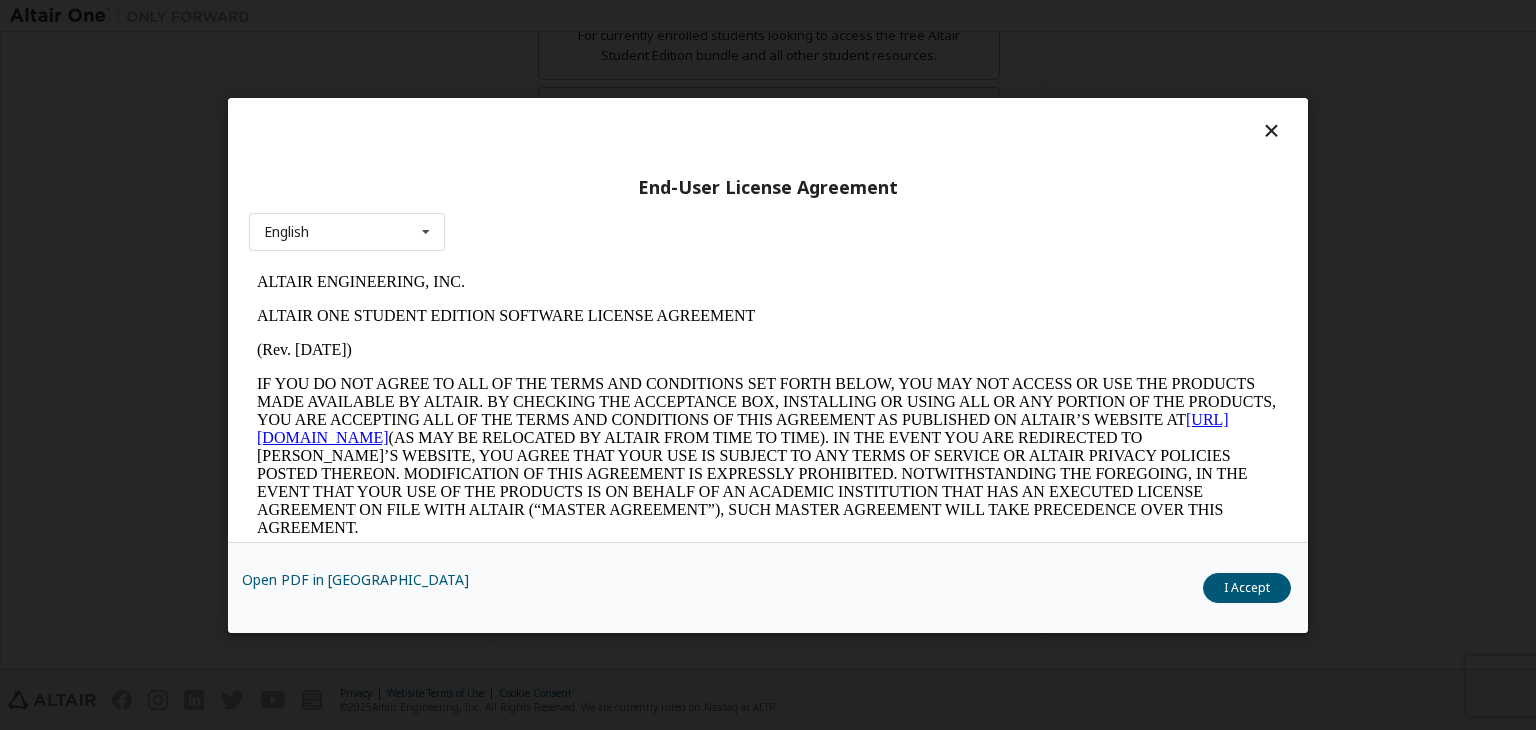 scroll, scrollTop: 0, scrollLeft: 0, axis: both 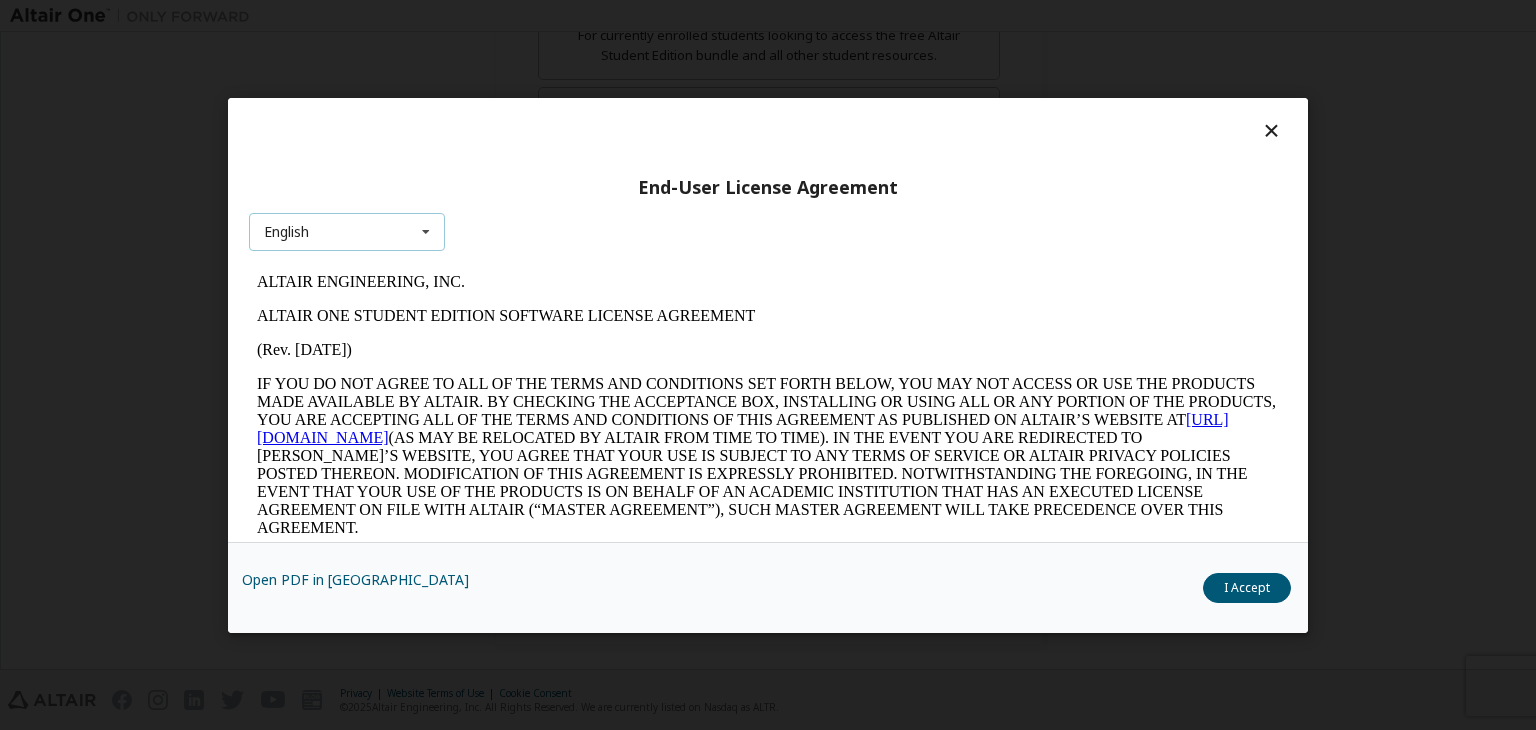 click at bounding box center [426, 232] 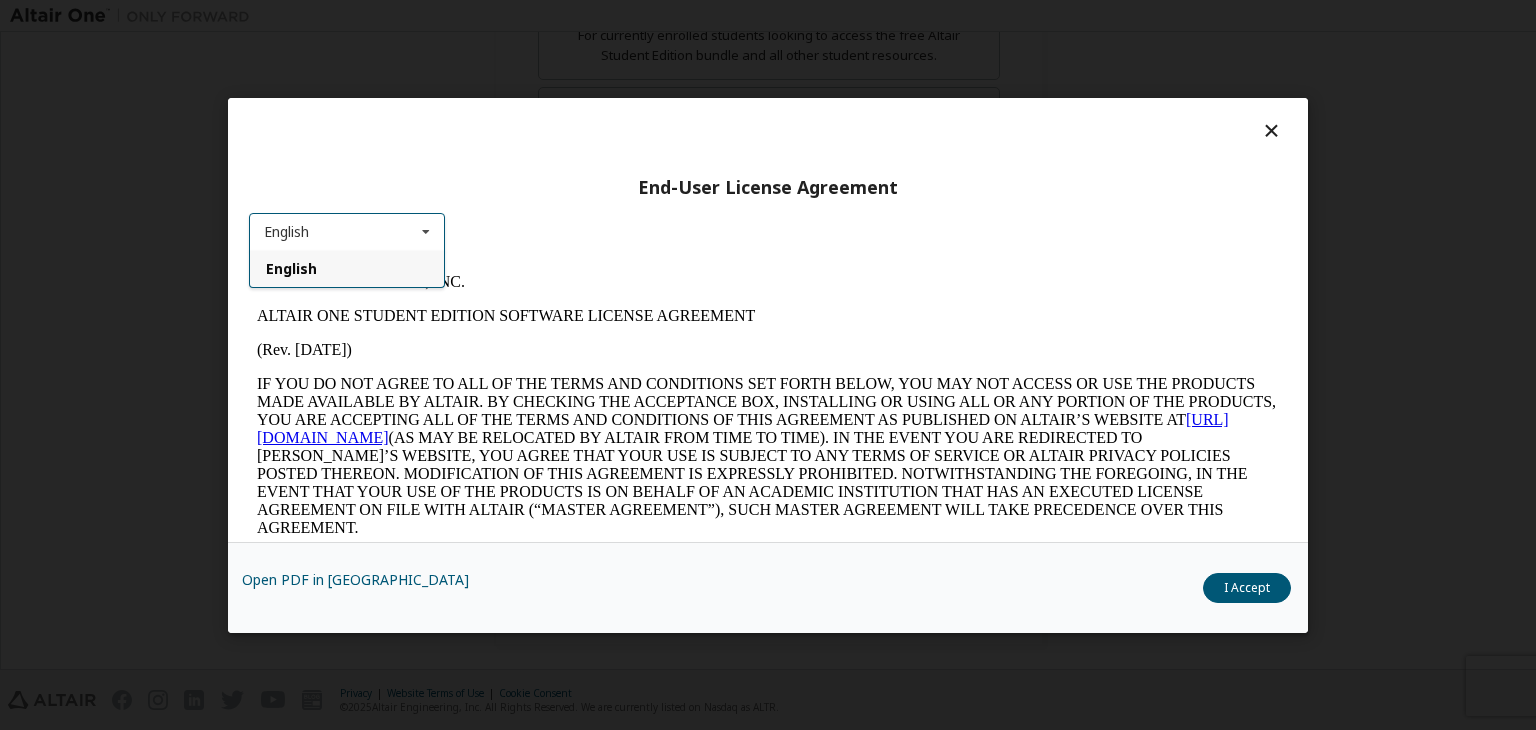 click on "English" at bounding box center (347, 268) 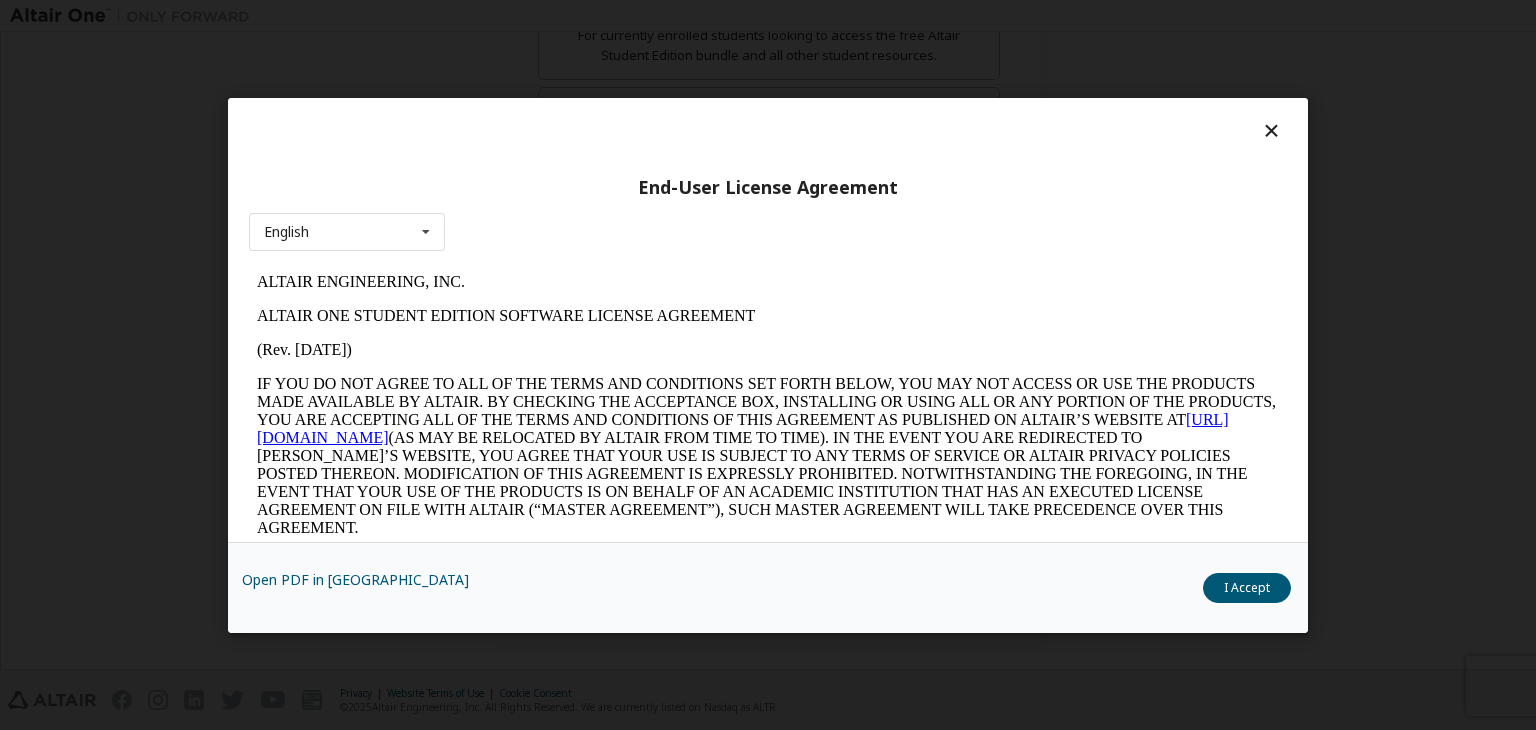 click on "IF YOU DO NOT AGREE TO ALL OF THE TERMS AND CONDITIONS SET FORTH
BELOW, YOU MAY NOT ACCESS OR USE THE PRODUCTS MADE AVAILABLE BY ALTAIR.
BY CHECKING THE ACCEPTANCE BOX, INSTALLING OR USING ALL OR ANY PORTION
OF THE PRODUCTS, YOU ARE ACCEPTING ALL OF THE TERMS AND CONDITIONS OF
THIS AGREEMENT AS PUBLISHED ON ALTAIR’S WEBSITE AT  [URL][DOMAIN_NAME]  (AS MAY BE
RELOCATED BY ALTAIR FROM TIME TO TIME). IN THE EVENT YOU ARE REDIRECTED
TO [PERSON_NAME]’S WEBSITE, YOU AGREE THAT YOUR USE IS SUBJECT TO ANY TERMS OF
SERVICE OR ALTAIR PRIVACY POLICIES POSTED THEREON. MODIFICATION OF THIS
AGREEMENT IS EXPRESSLY PROHIBITED. NOTWITHSTANDING THE FOREGOING, IN THE
EVENT THAT YOUR USE OF THE PRODUCTS IS ON BEHALF OF AN ACADEMIC
INSTITUTION THAT HAS AN EXECUTED LICENSE AGREEMENT ON FILE WITH ALTAIR
(“MASTER AGREEMENT”), SUCH MASTER AGREEMENT WILL TAKE PRECEDENCE OVER
THIS AGREEMENT." at bounding box center (768, 455) 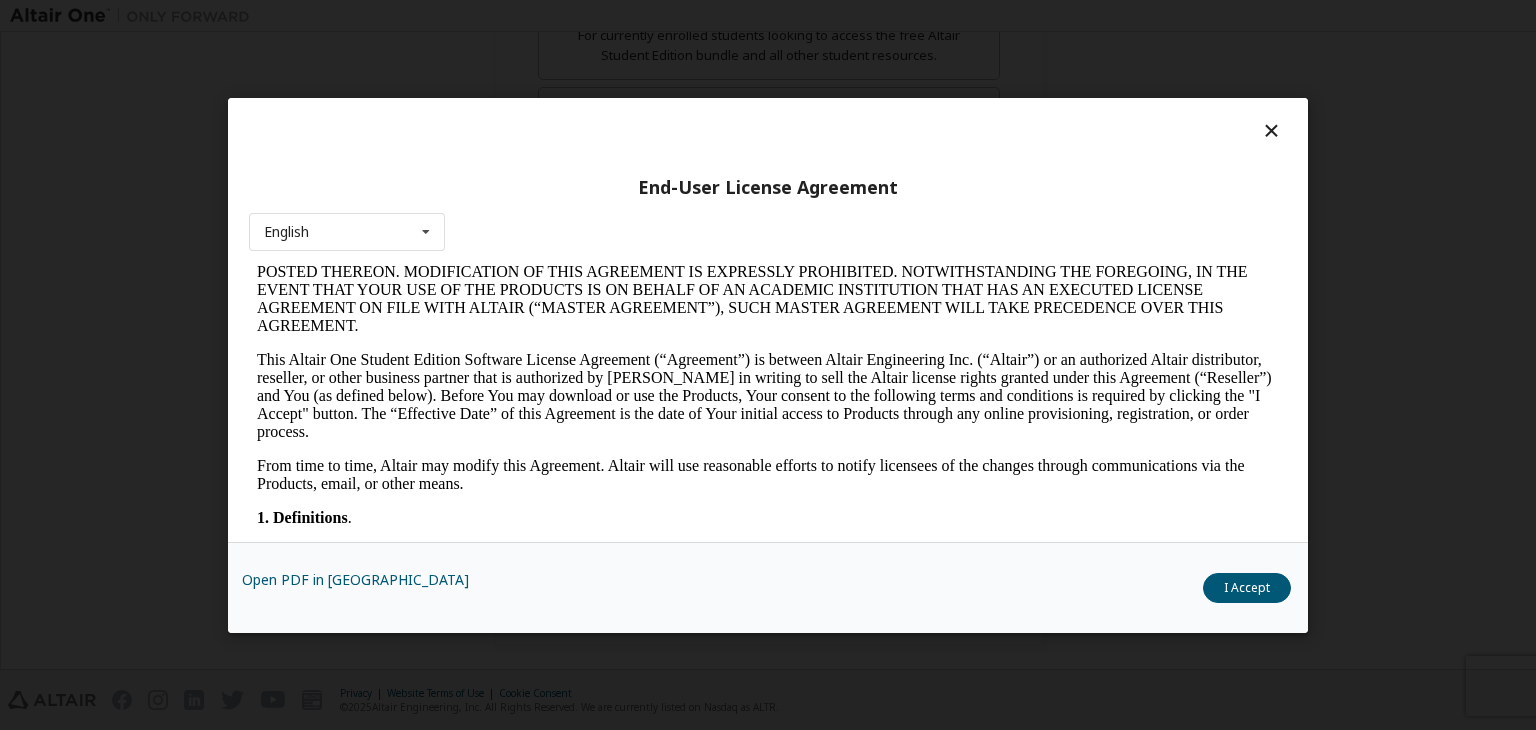 scroll, scrollTop: 204, scrollLeft: 0, axis: vertical 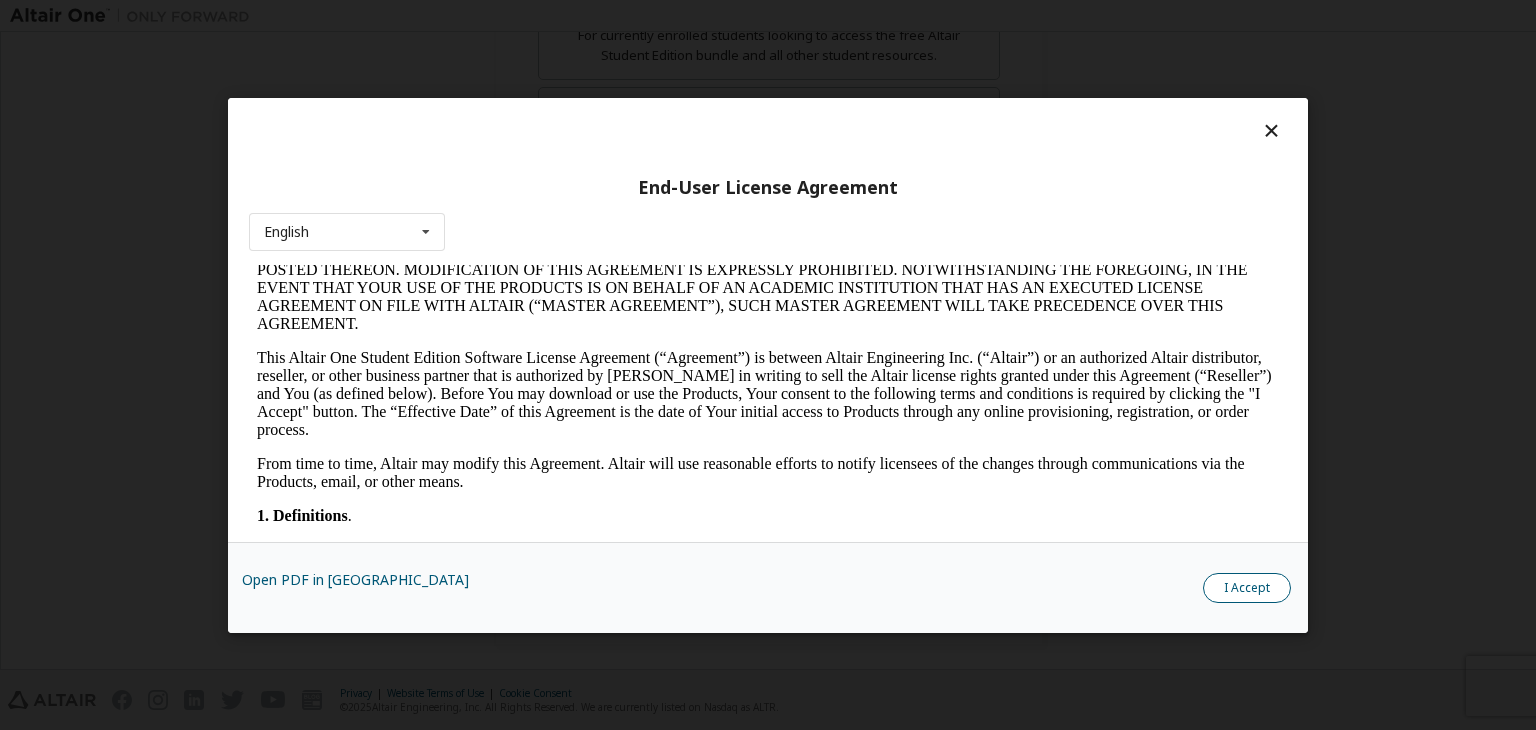 click on "I Accept" at bounding box center [1247, 588] 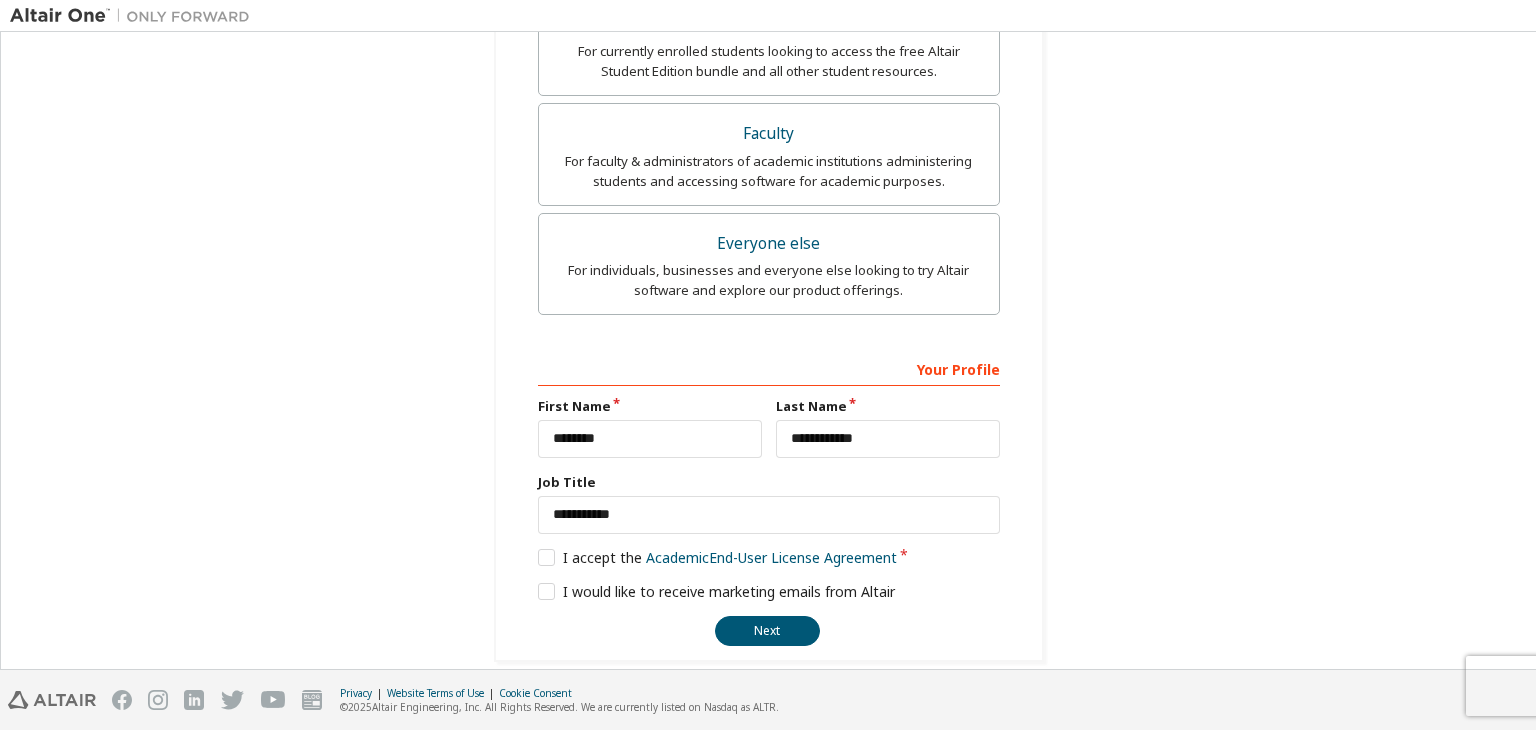 scroll, scrollTop: 592, scrollLeft: 0, axis: vertical 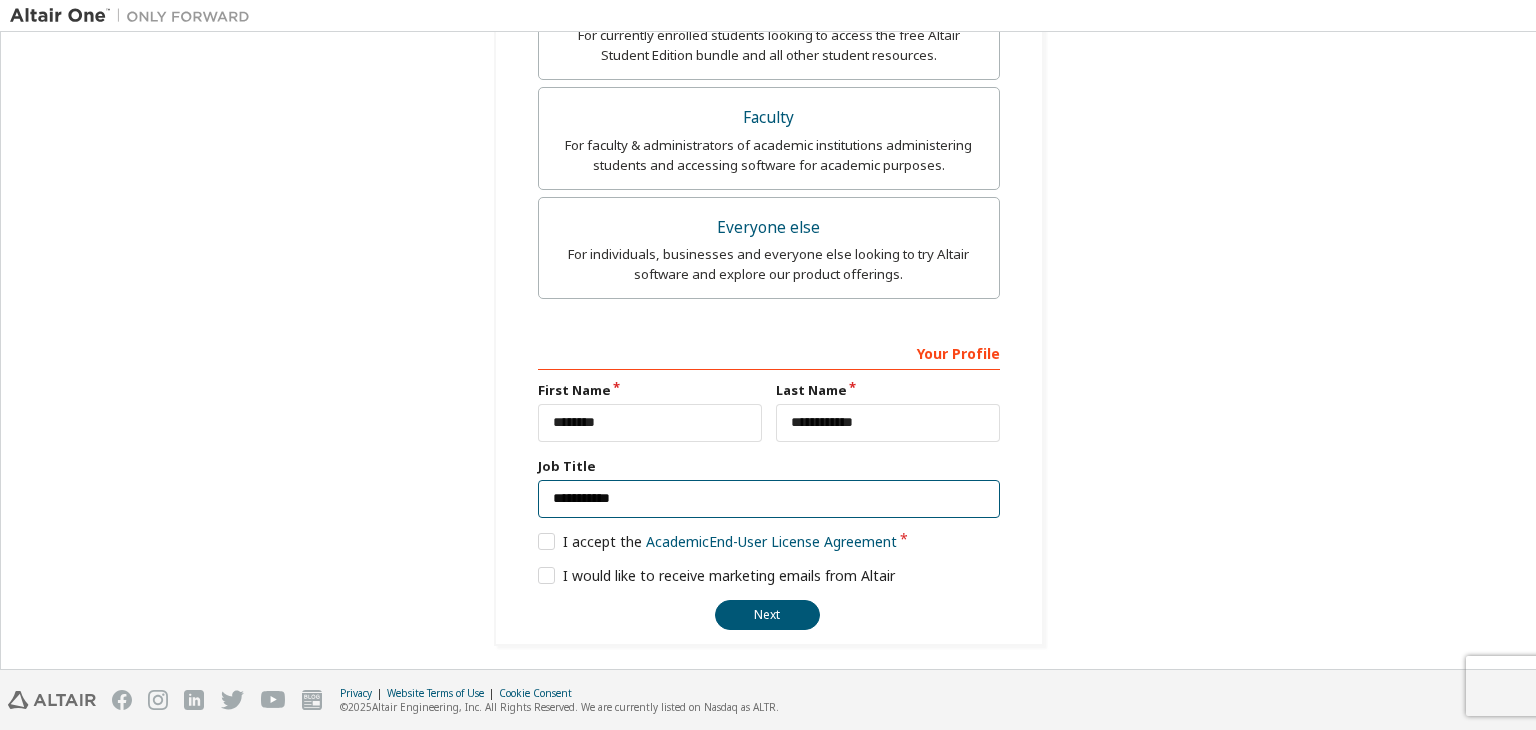 click on "**********" at bounding box center [769, 499] 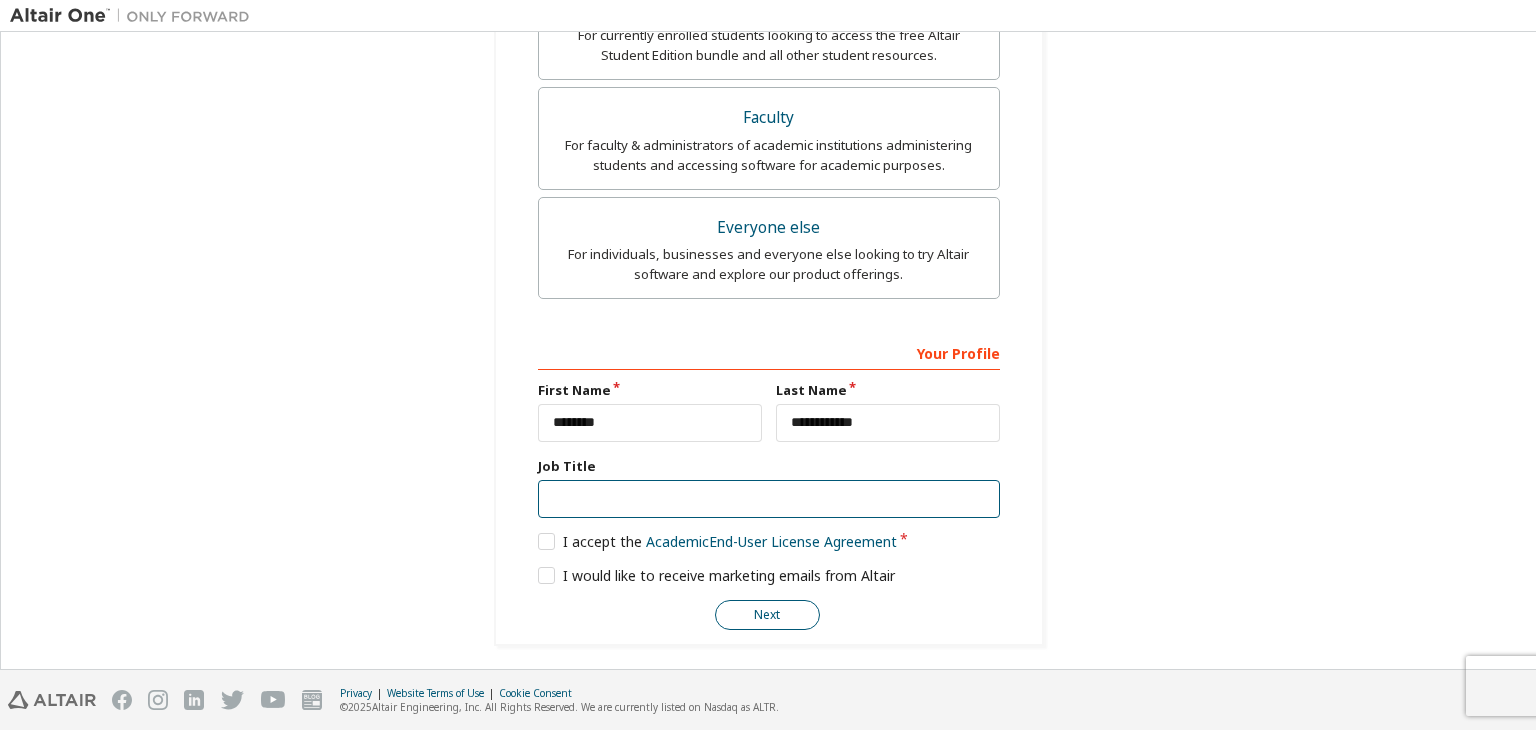 type 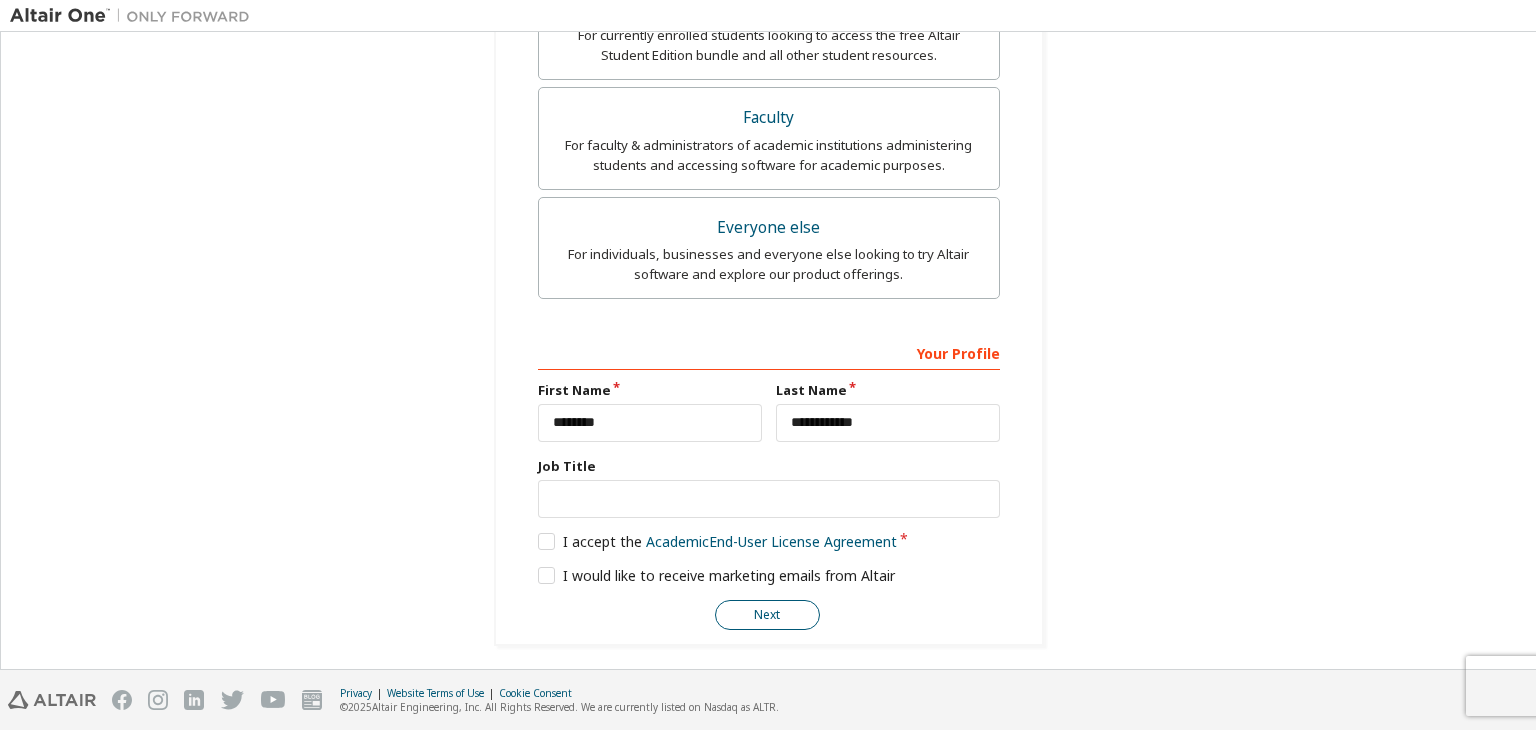 click on "Next" at bounding box center [767, 615] 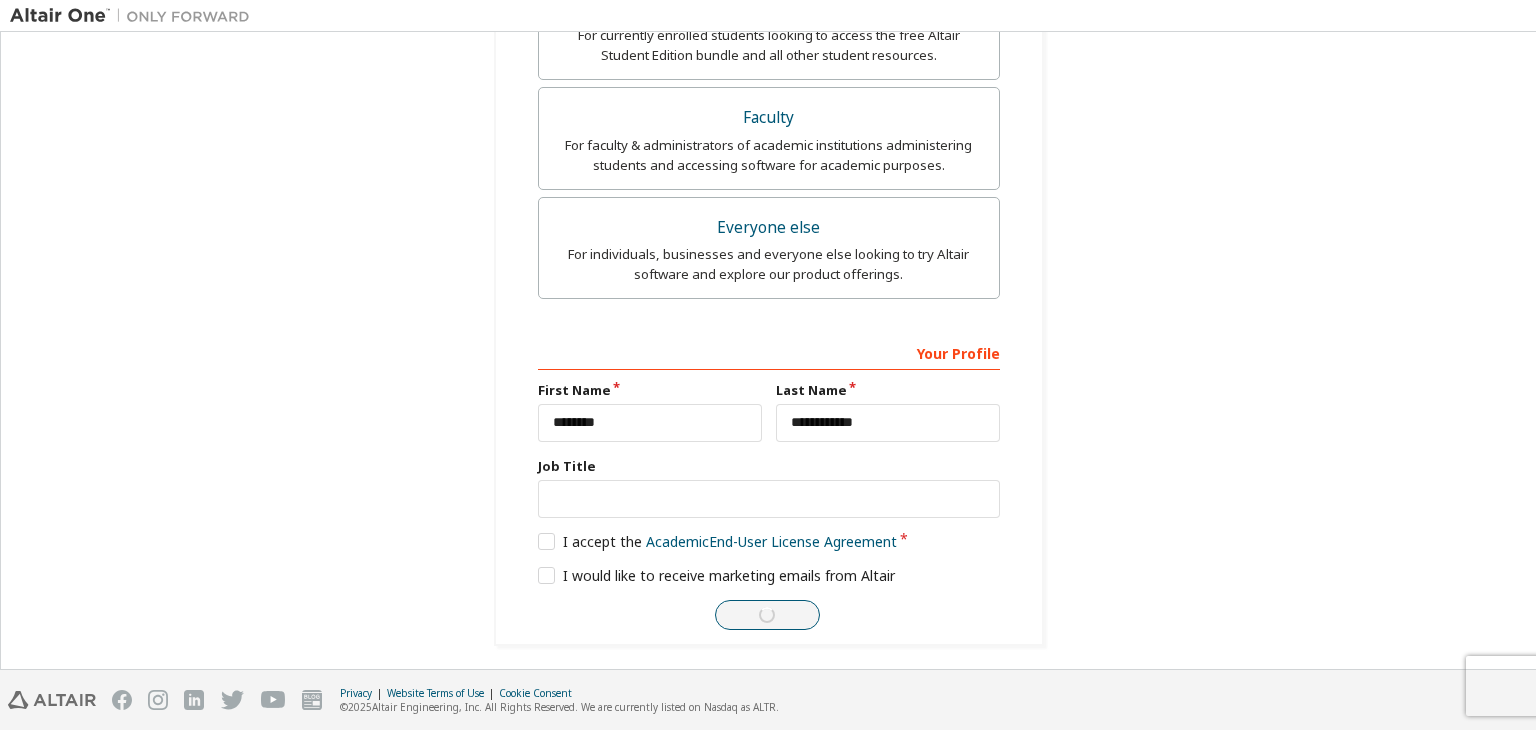 scroll, scrollTop: 0, scrollLeft: 0, axis: both 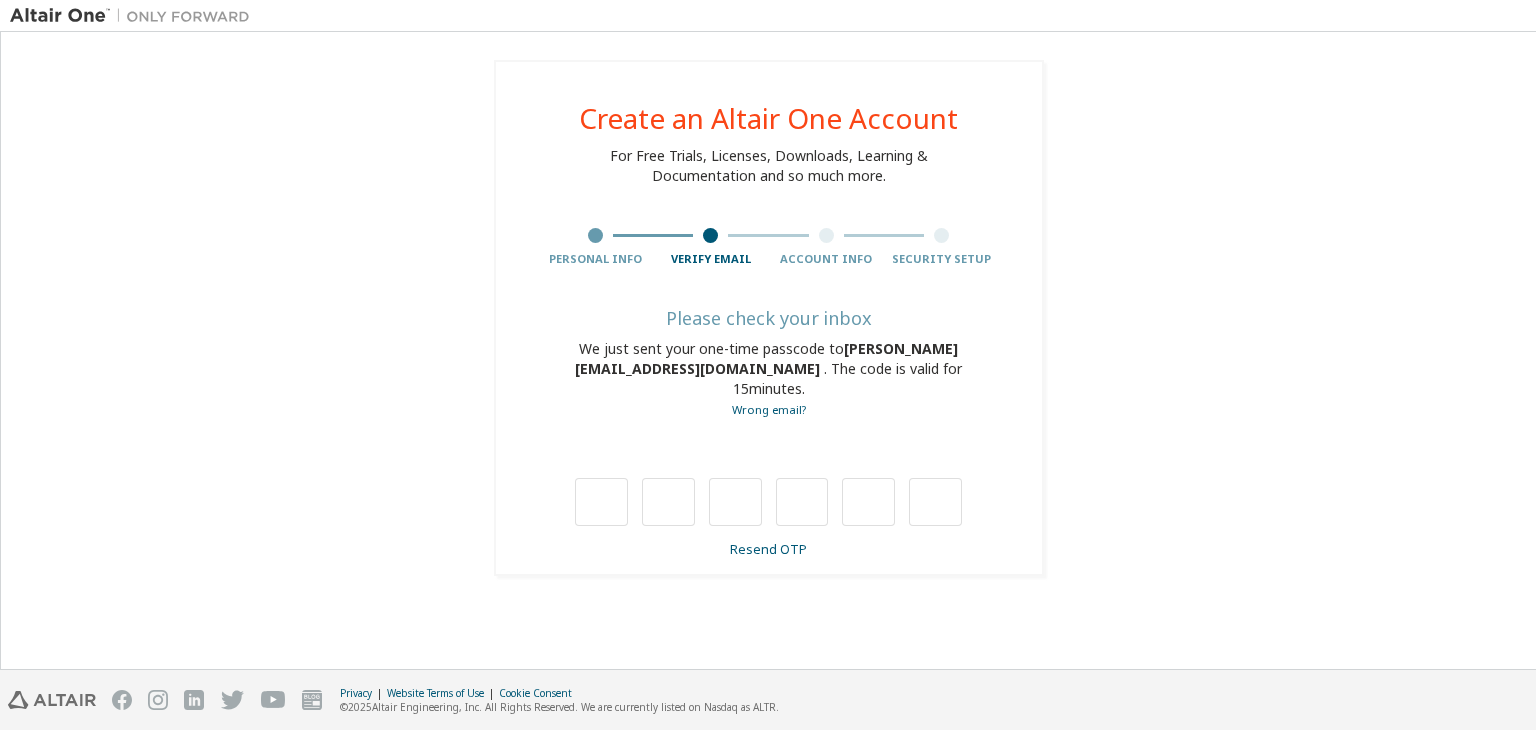 type on "*" 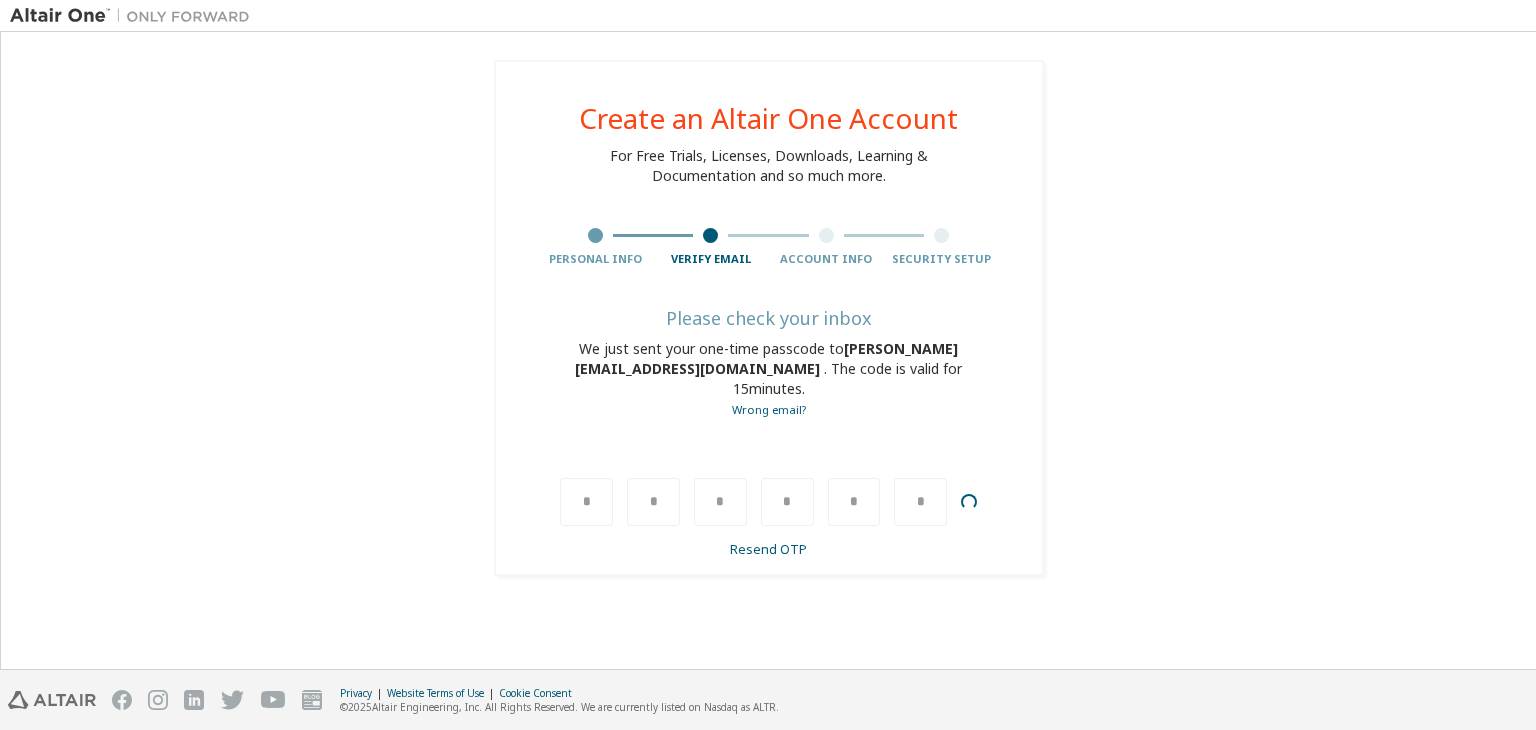 click on "We just sent your one-time passcode to  [PERSON_NAME][EMAIL_ADDRESS][DOMAIN_NAME]   . The code is valid for   15  minutes. Wrong email?" at bounding box center (769, 379) 